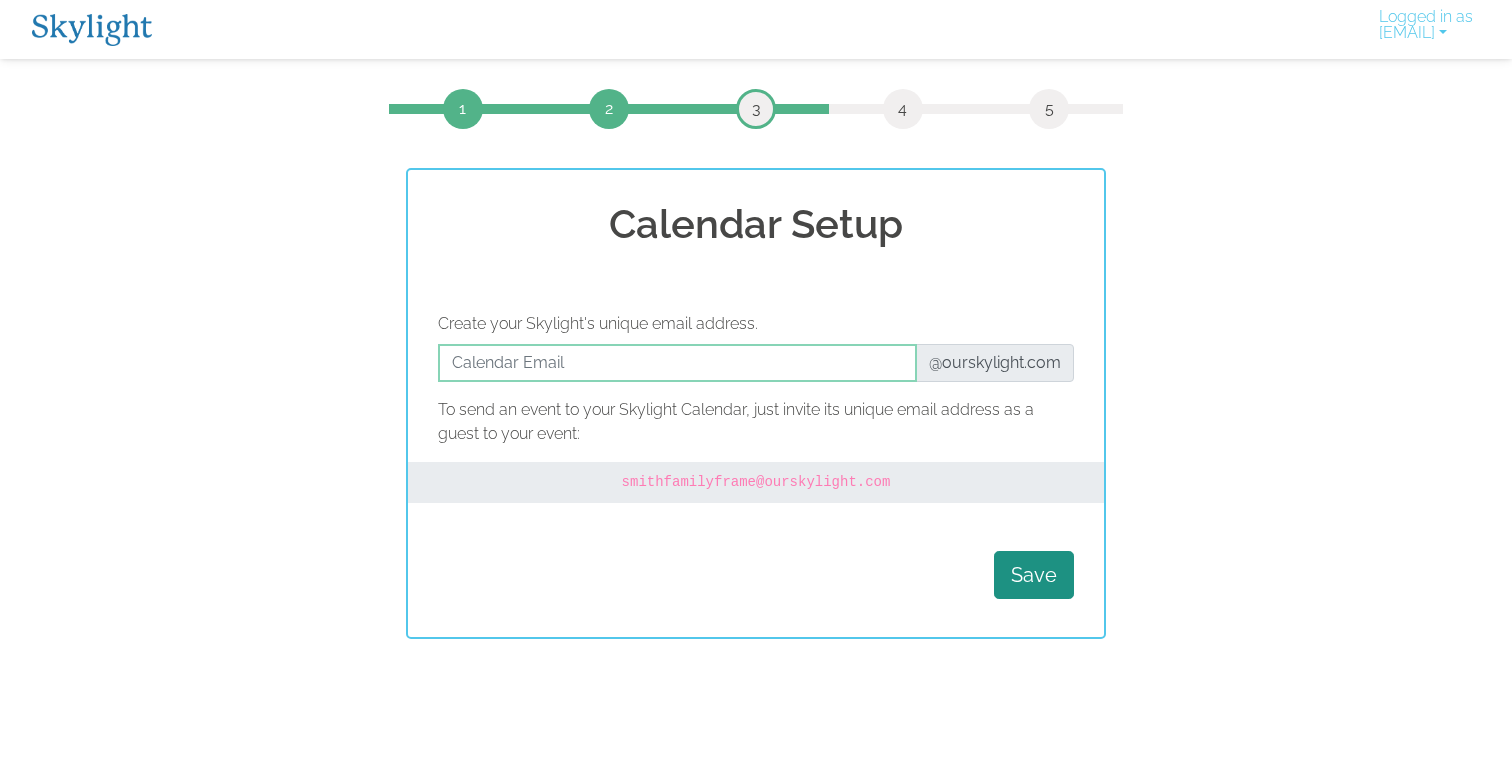 scroll, scrollTop: 0, scrollLeft: 0, axis: both 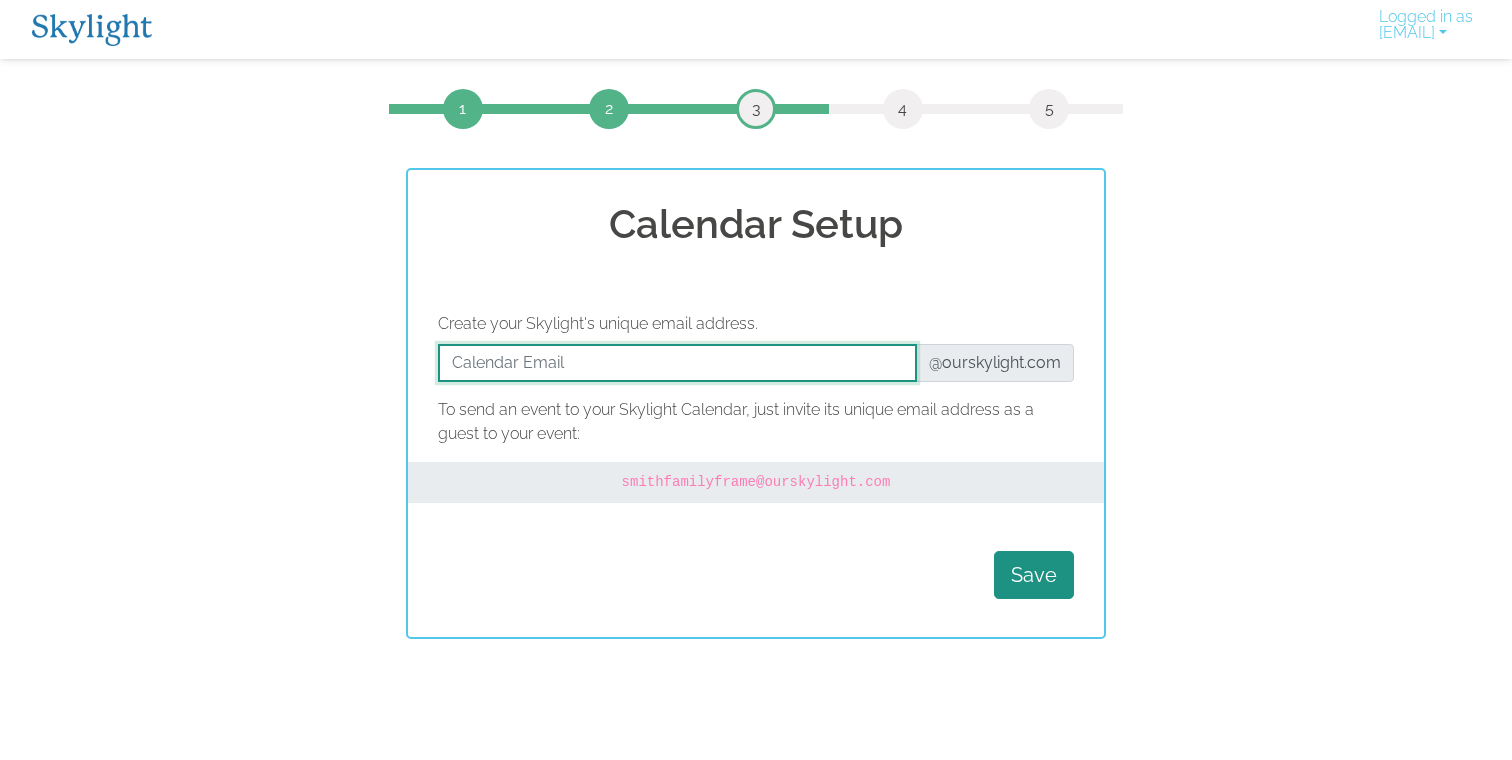 click at bounding box center (677, 363) 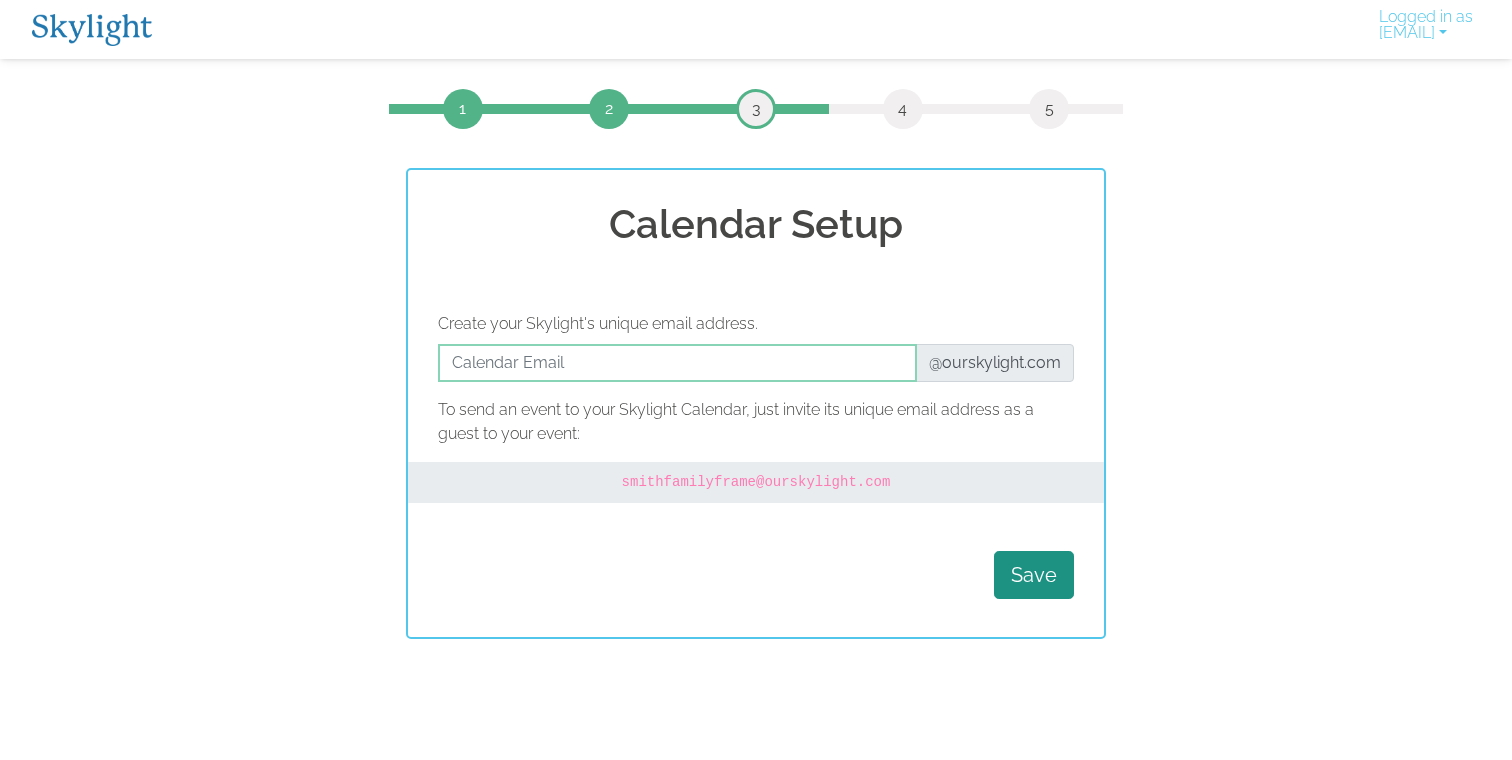 click on "[EMAIL]" at bounding box center [756, 482] 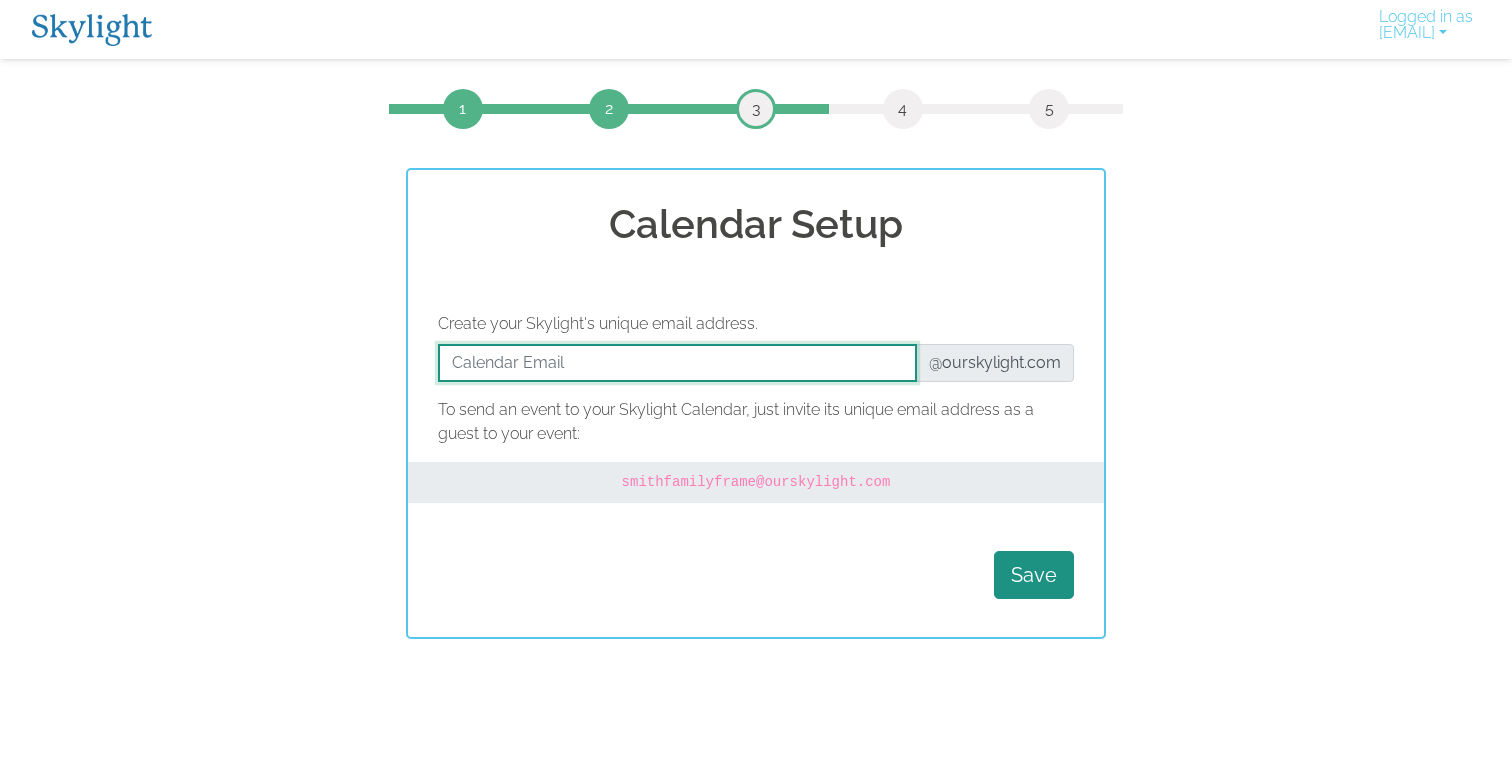 click at bounding box center (677, 363) 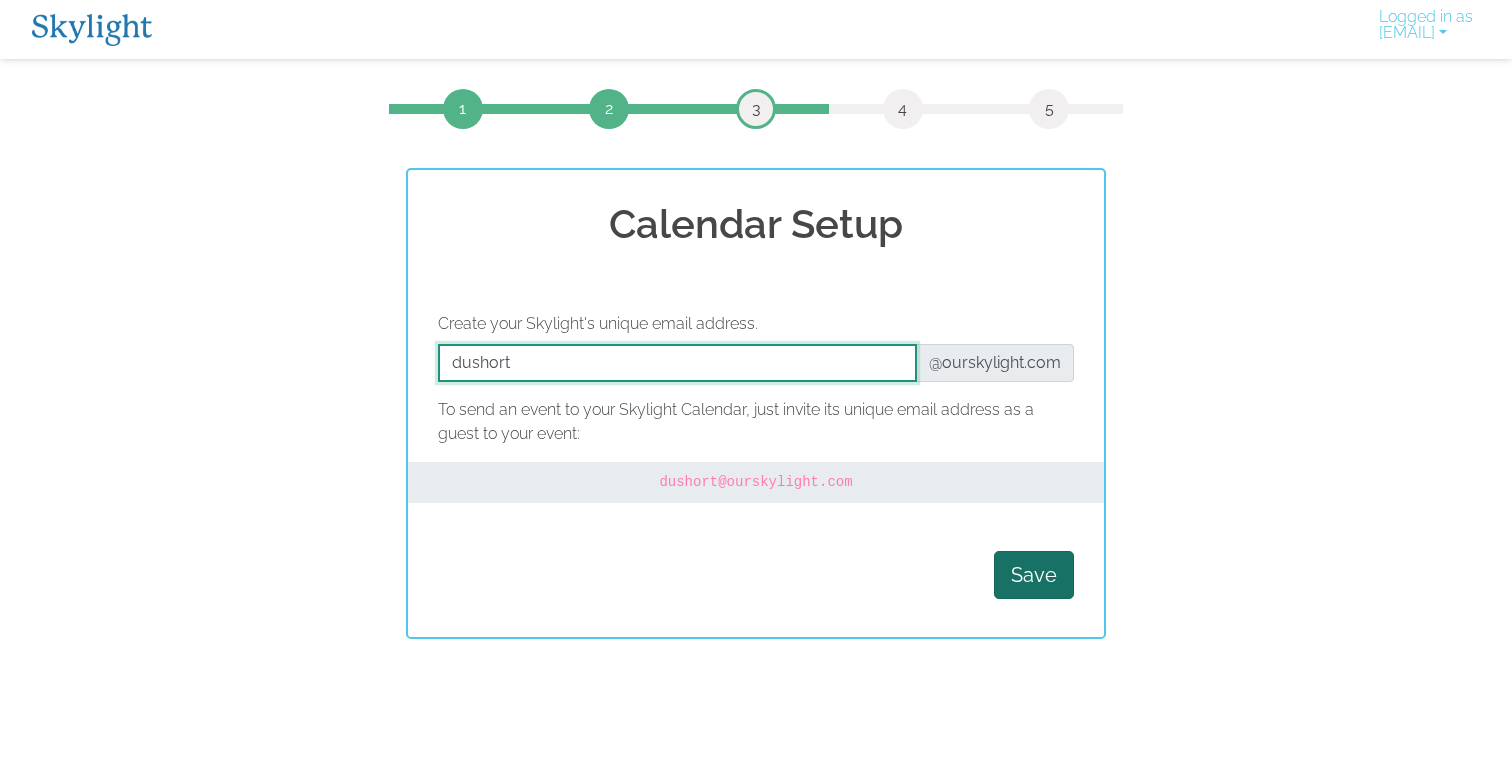 type on "dushort" 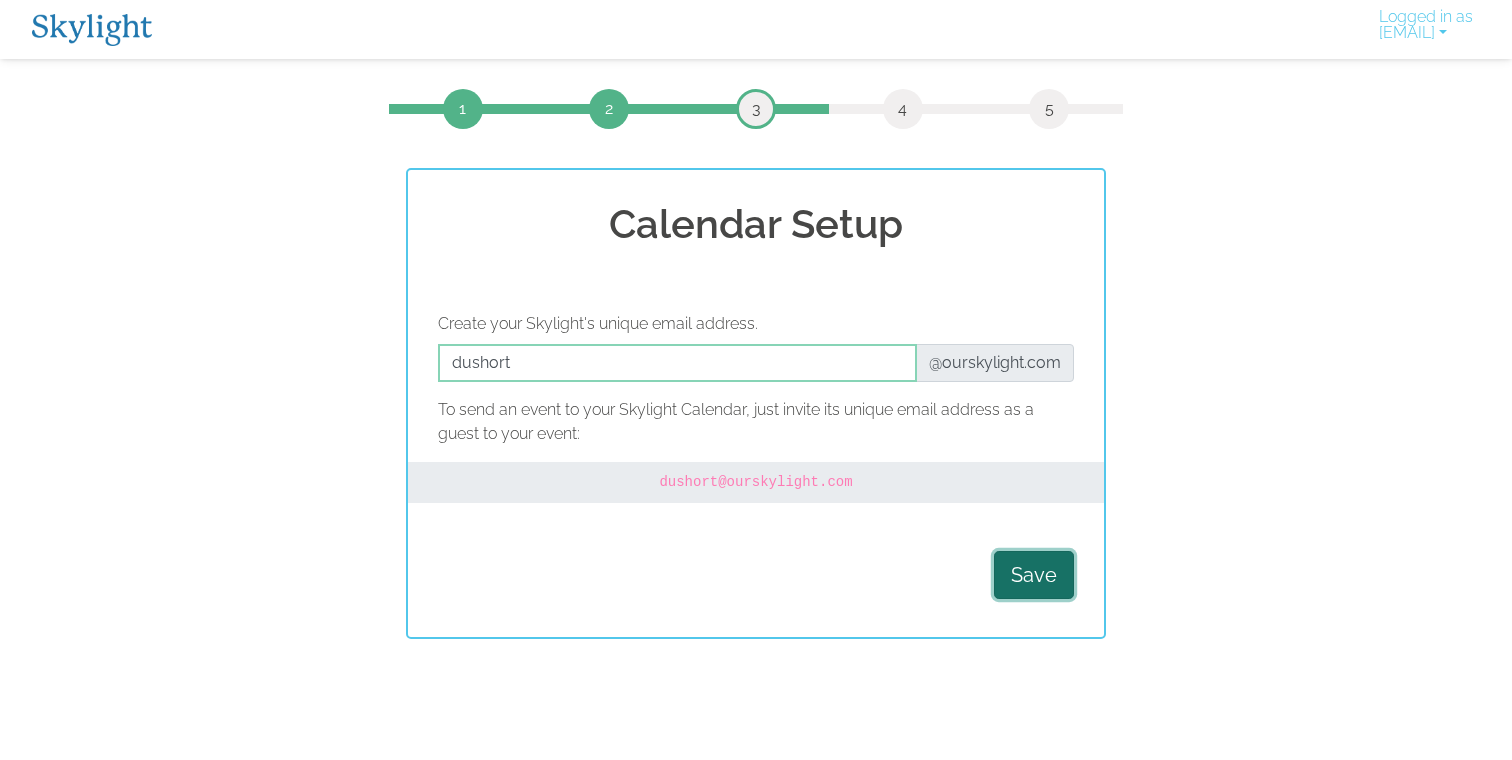 click on "Save" at bounding box center [1034, 575] 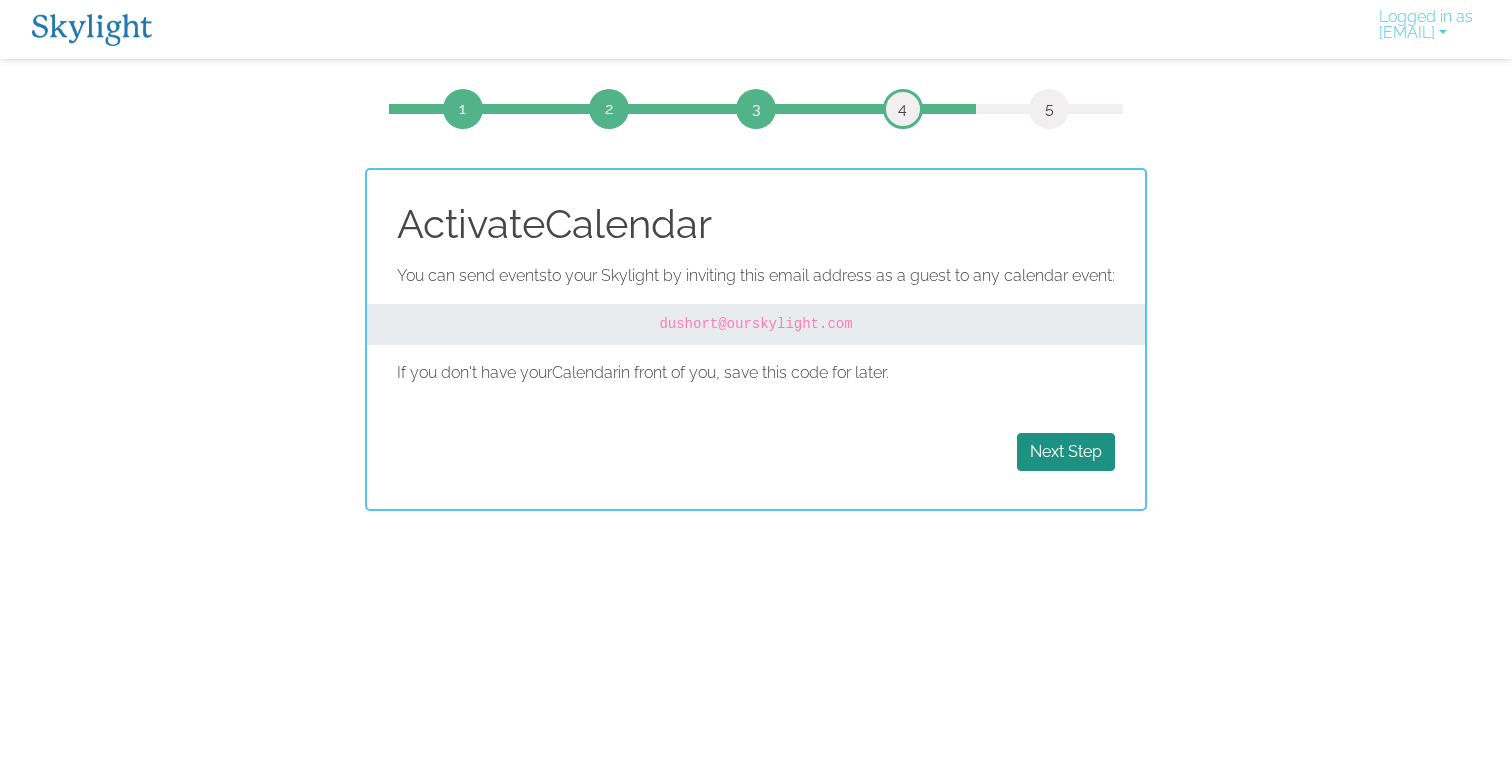 scroll, scrollTop: 0, scrollLeft: 0, axis: both 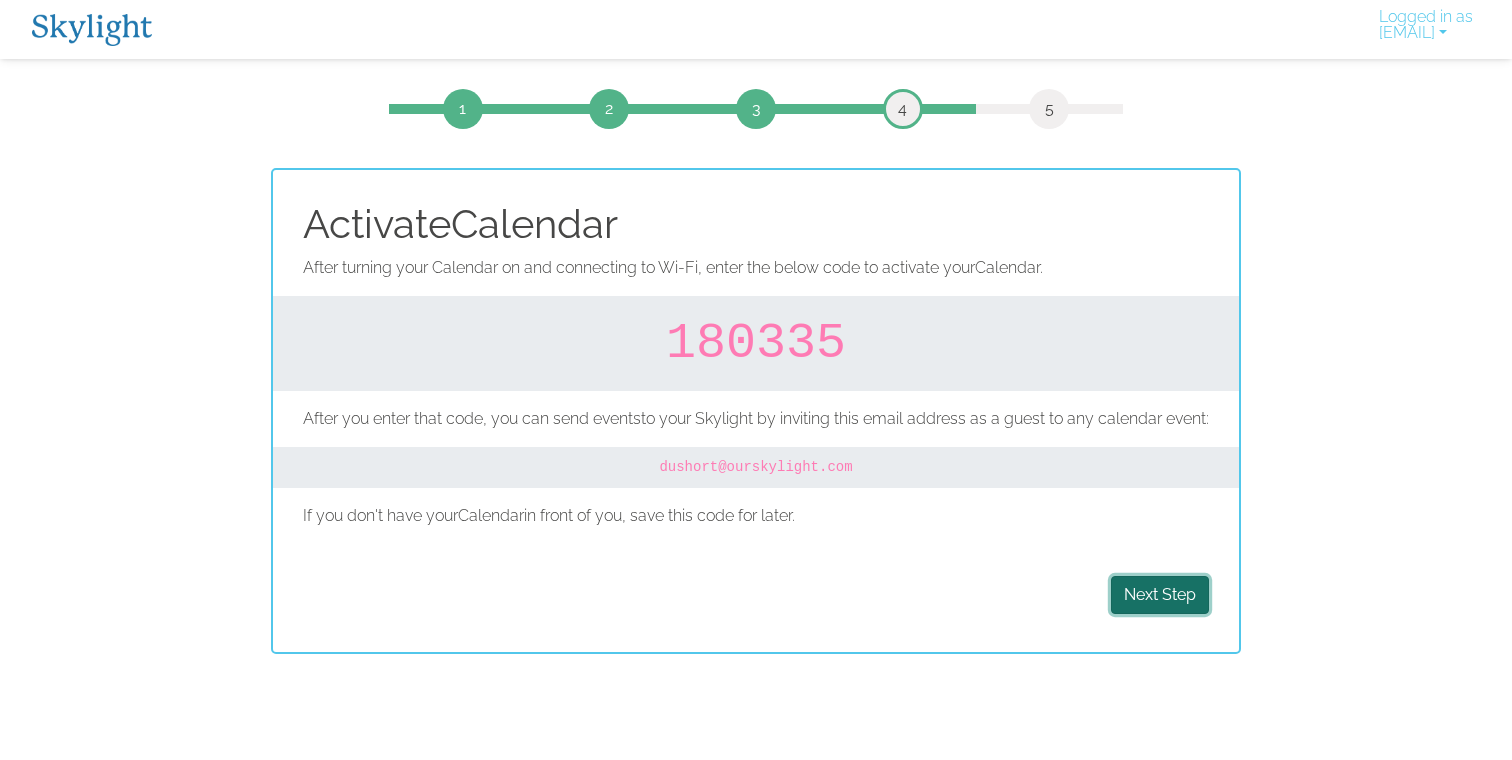 click on "Next Step" at bounding box center (1160, 595) 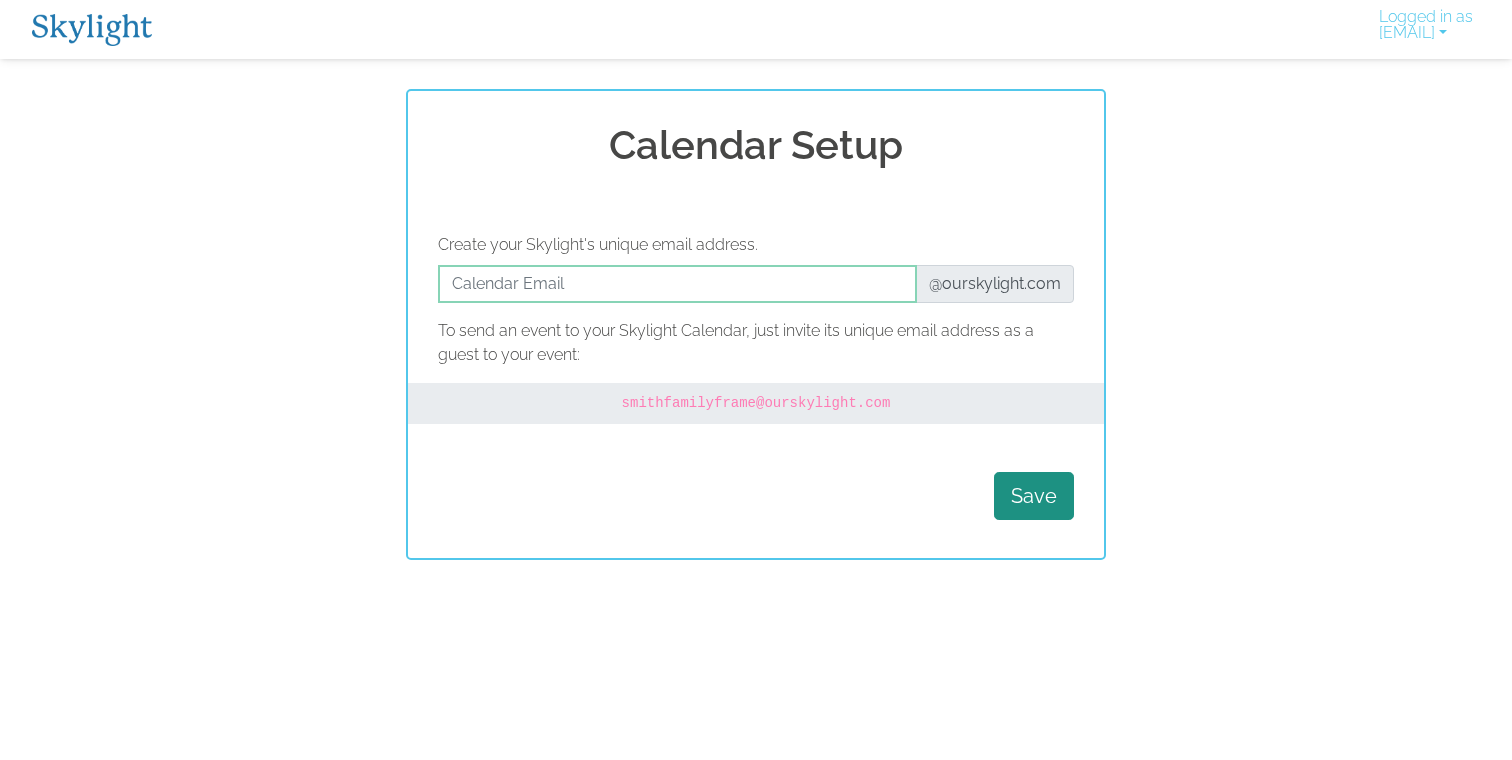 scroll, scrollTop: 0, scrollLeft: 0, axis: both 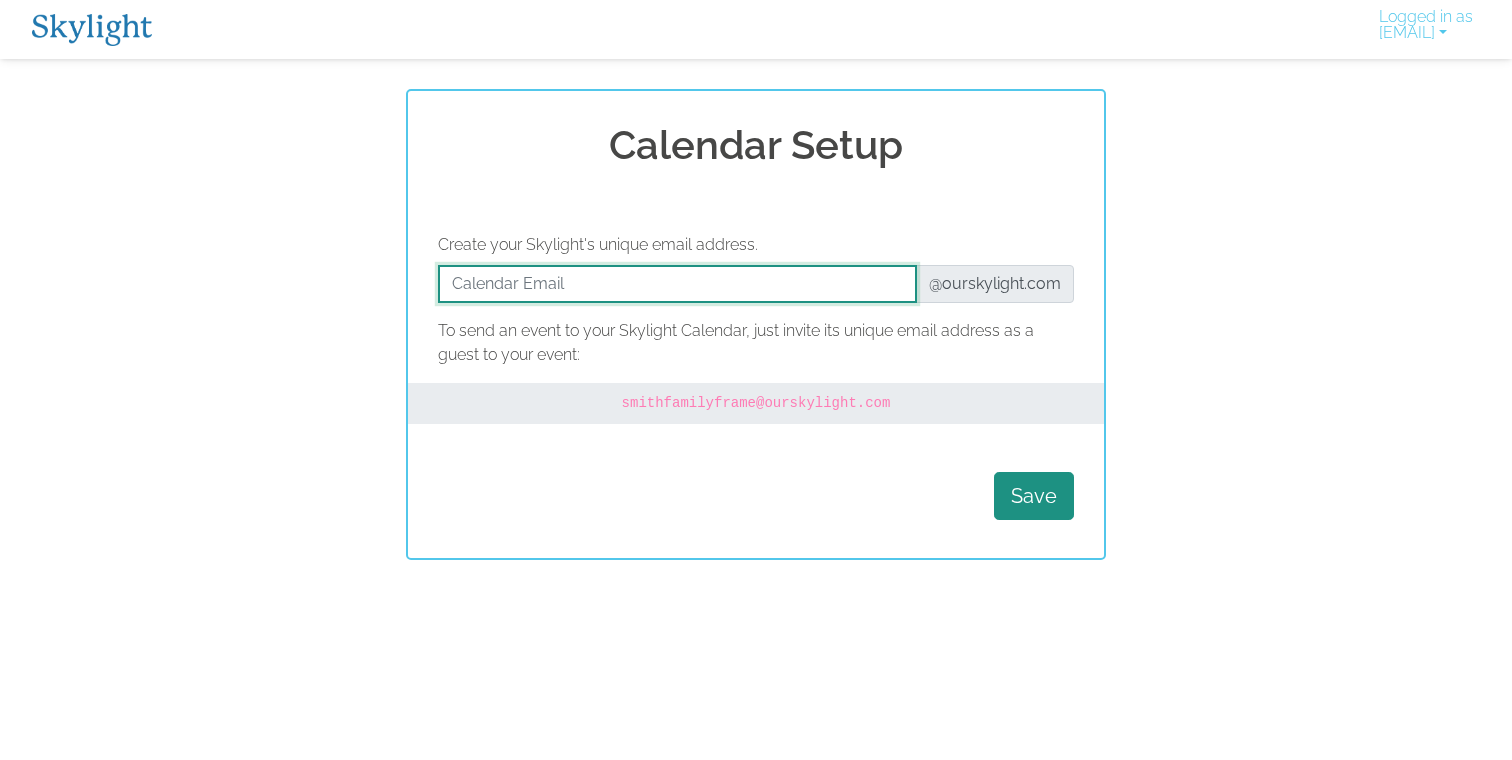 click at bounding box center [677, 284] 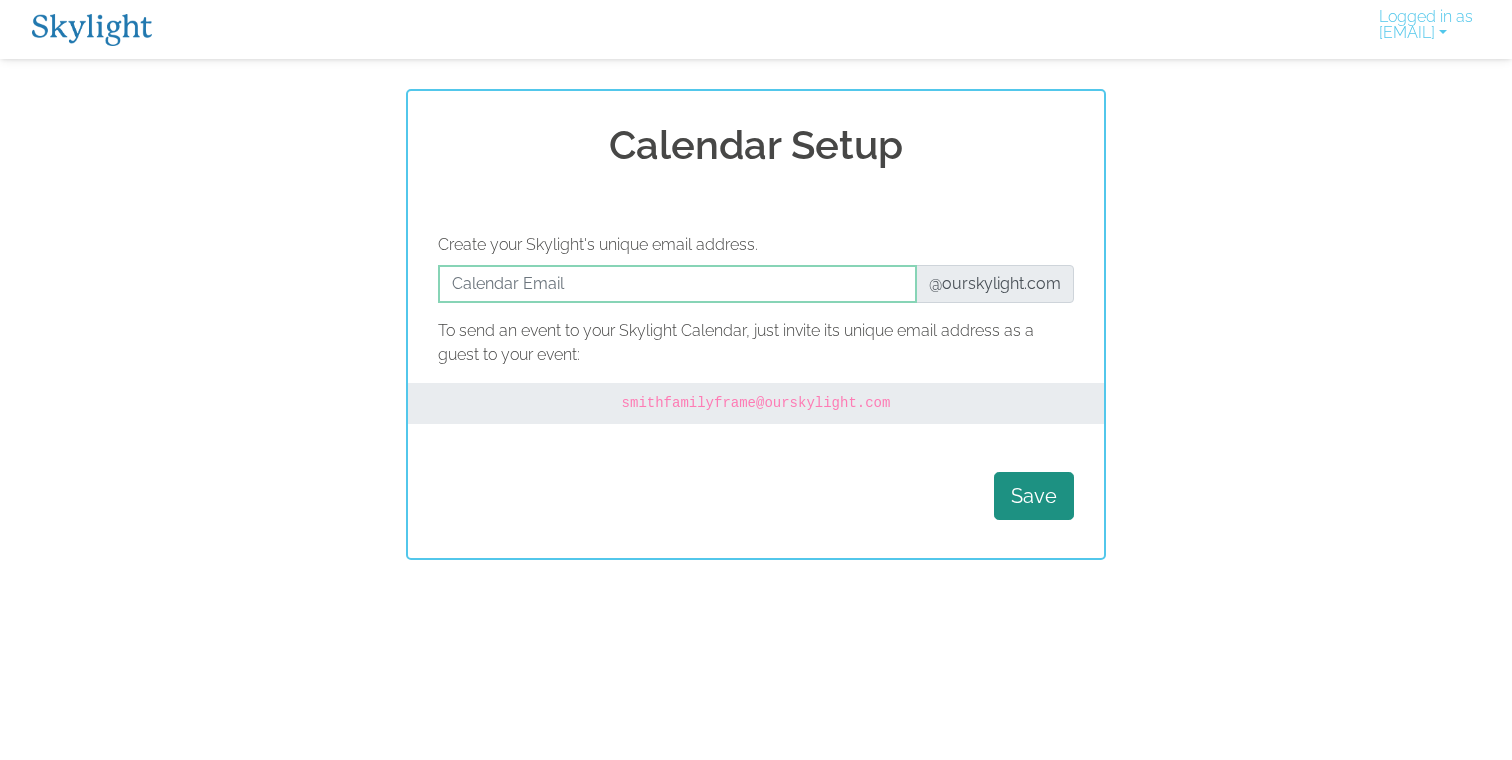 click at bounding box center [92, 30] 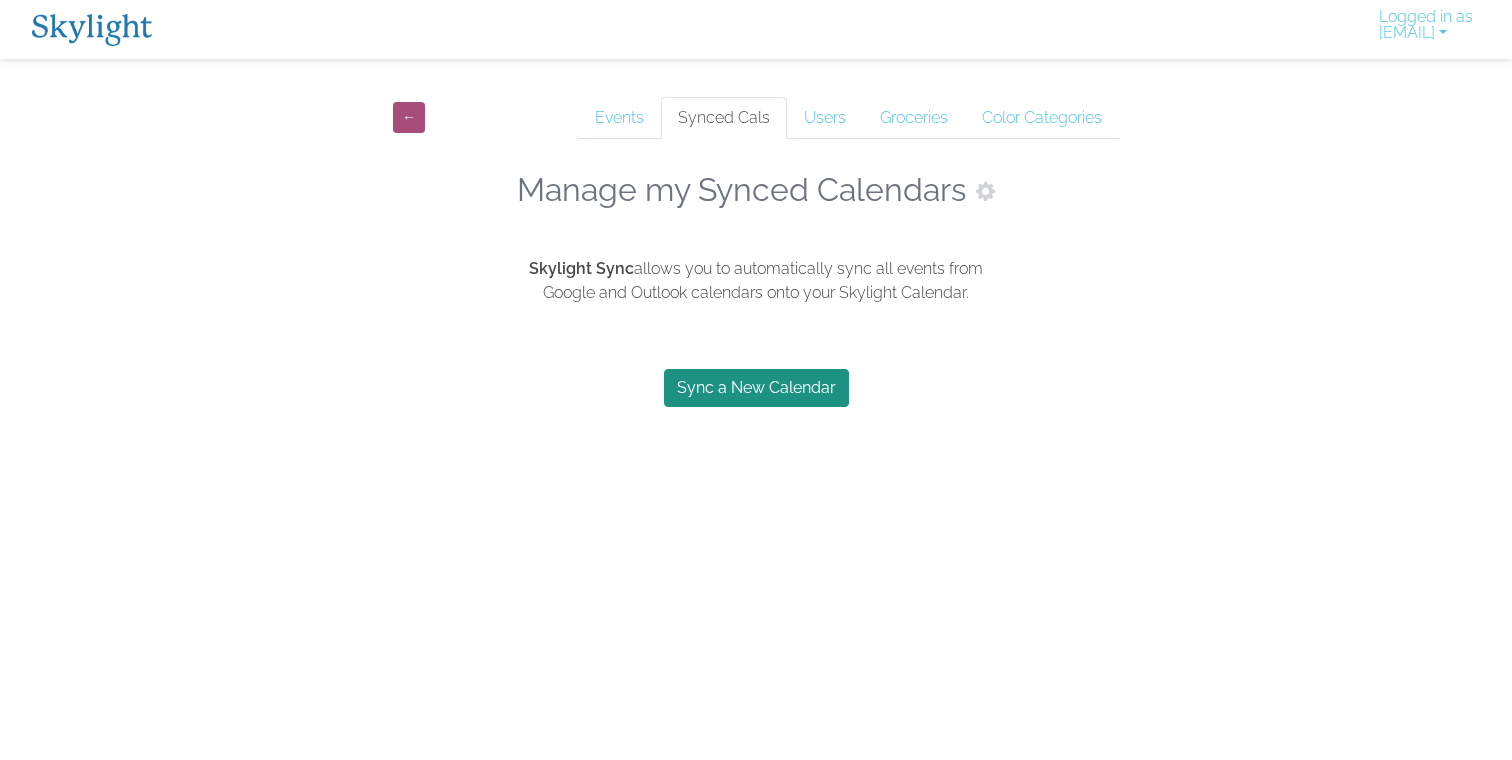 scroll, scrollTop: 0, scrollLeft: 0, axis: both 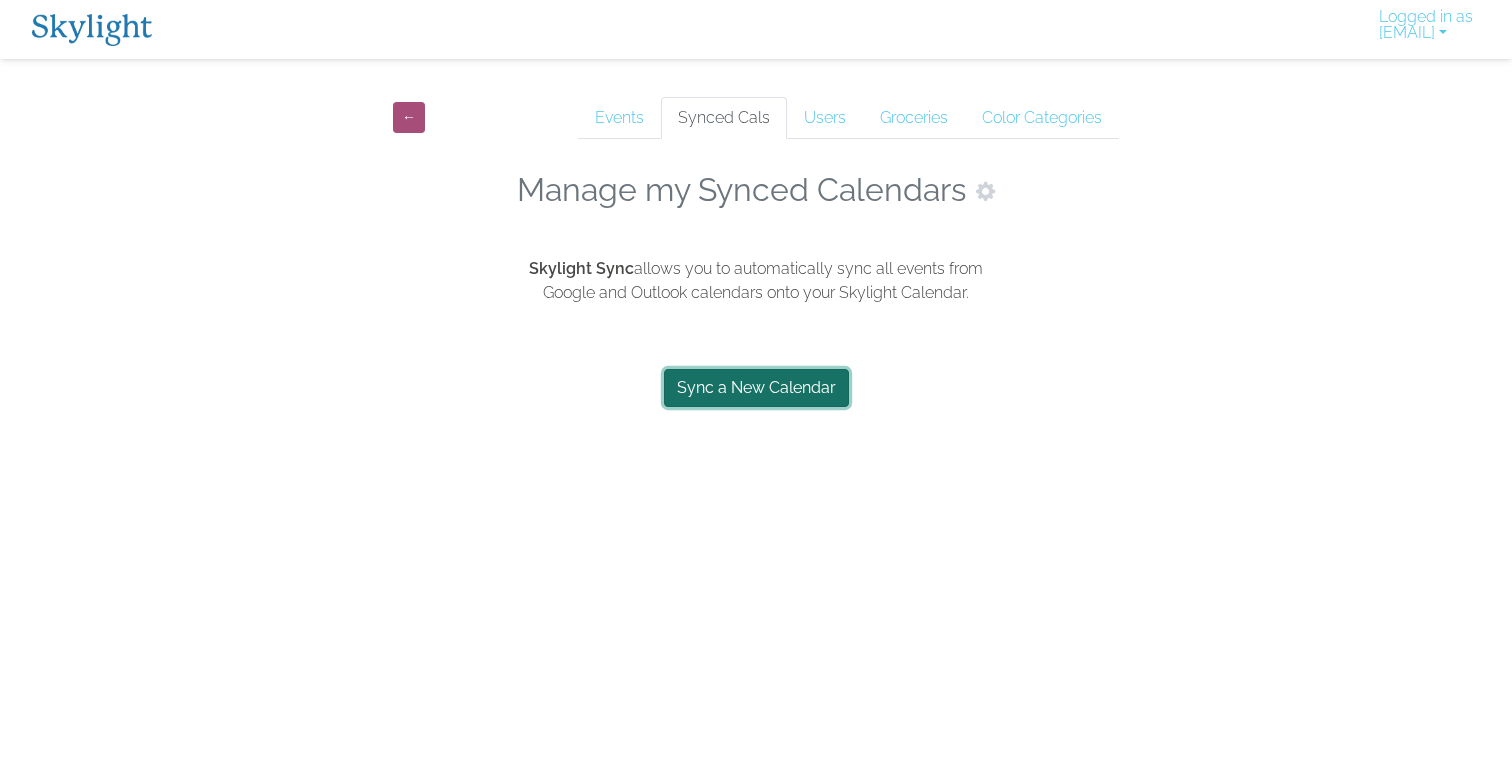 click on "Sync a New Calendar" at bounding box center [756, 388] 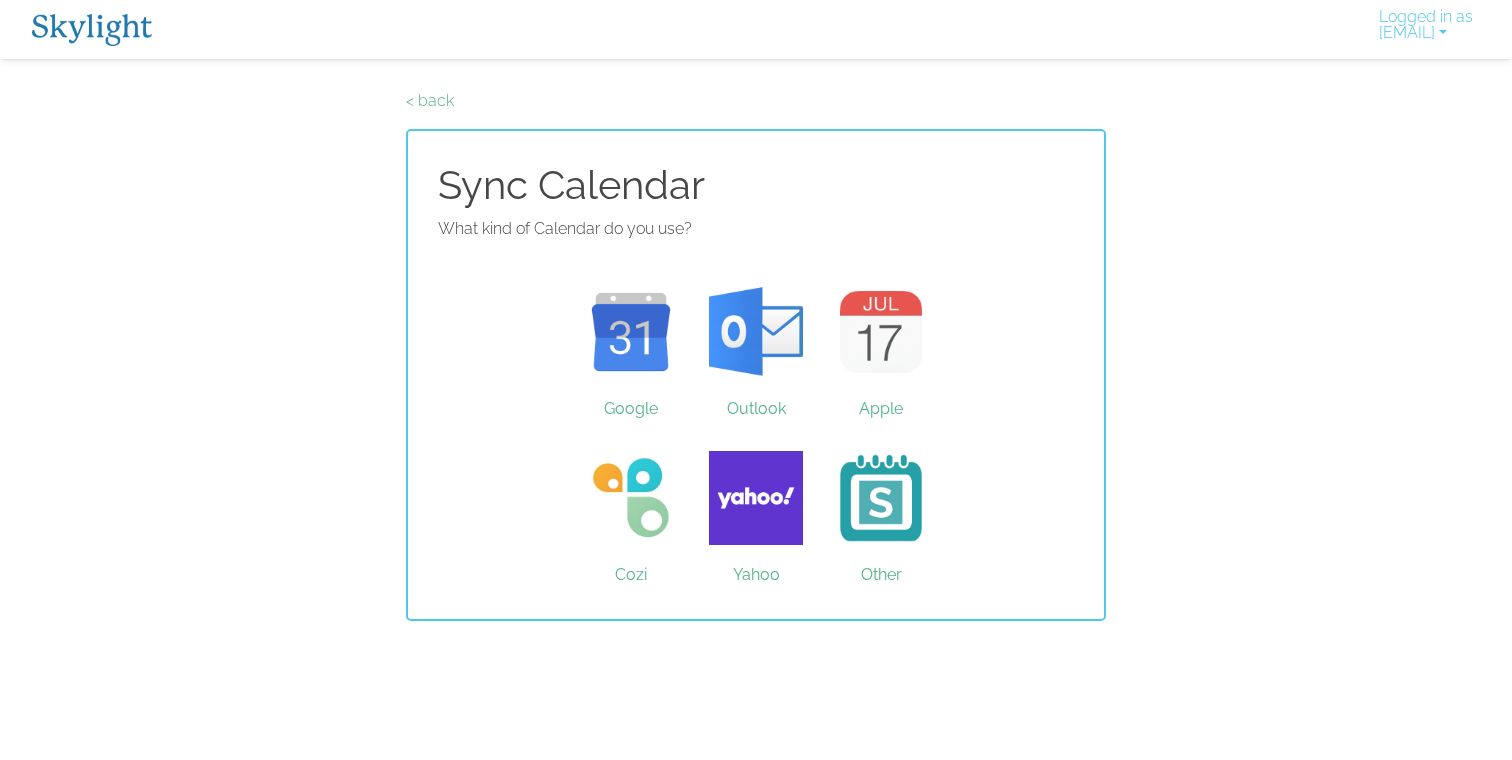 scroll, scrollTop: 0, scrollLeft: 0, axis: both 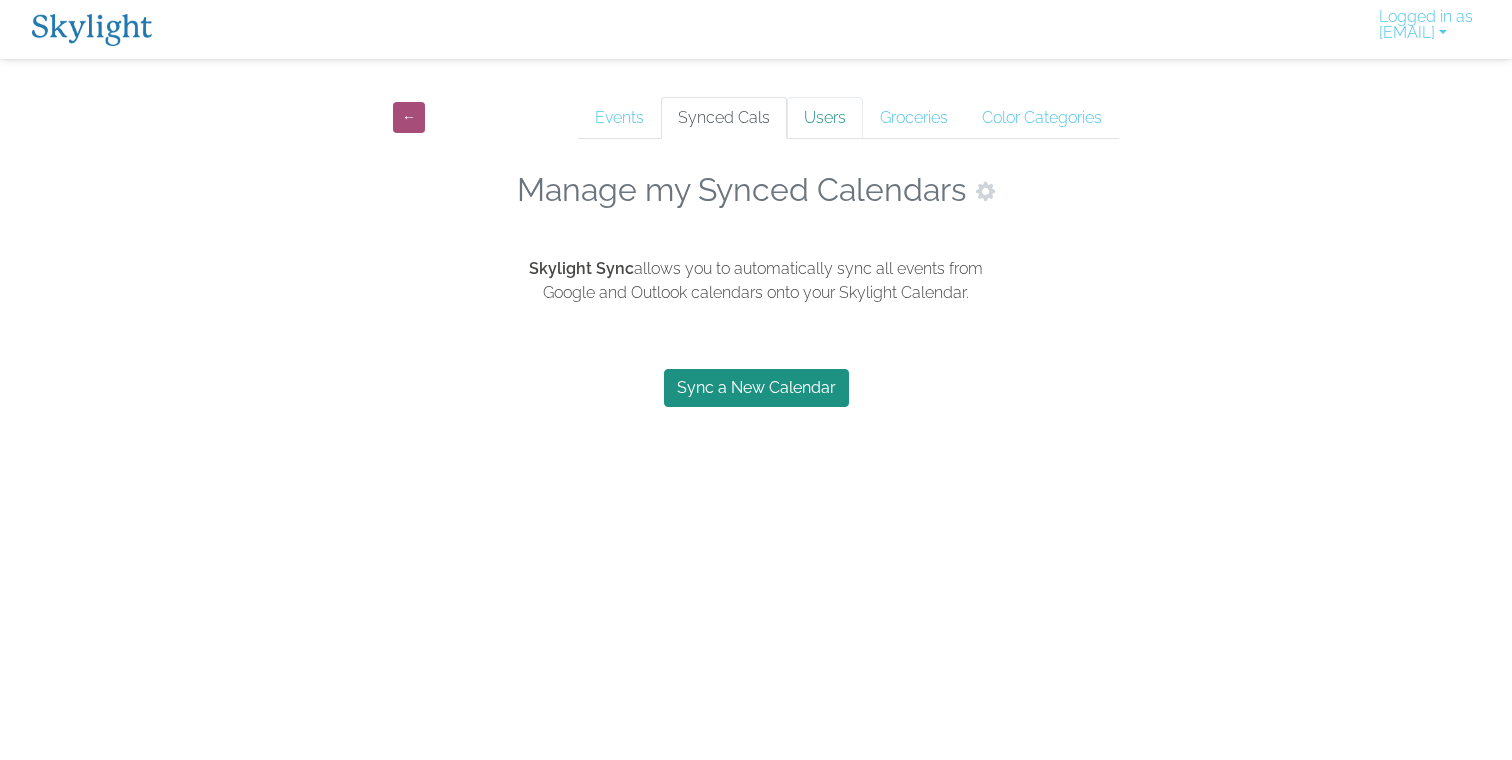 click on "Users" at bounding box center (825, 118) 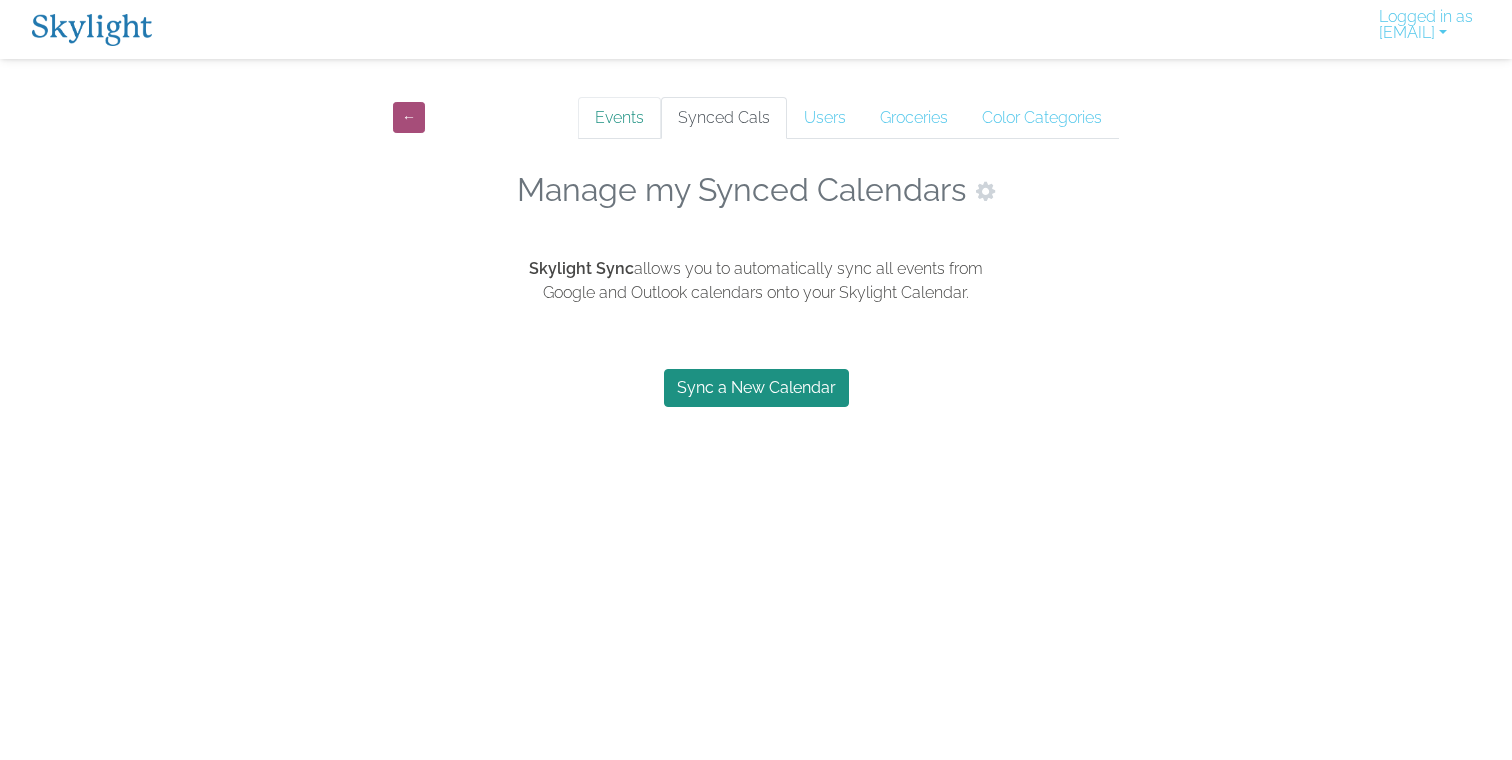 scroll, scrollTop: 0, scrollLeft: 0, axis: both 